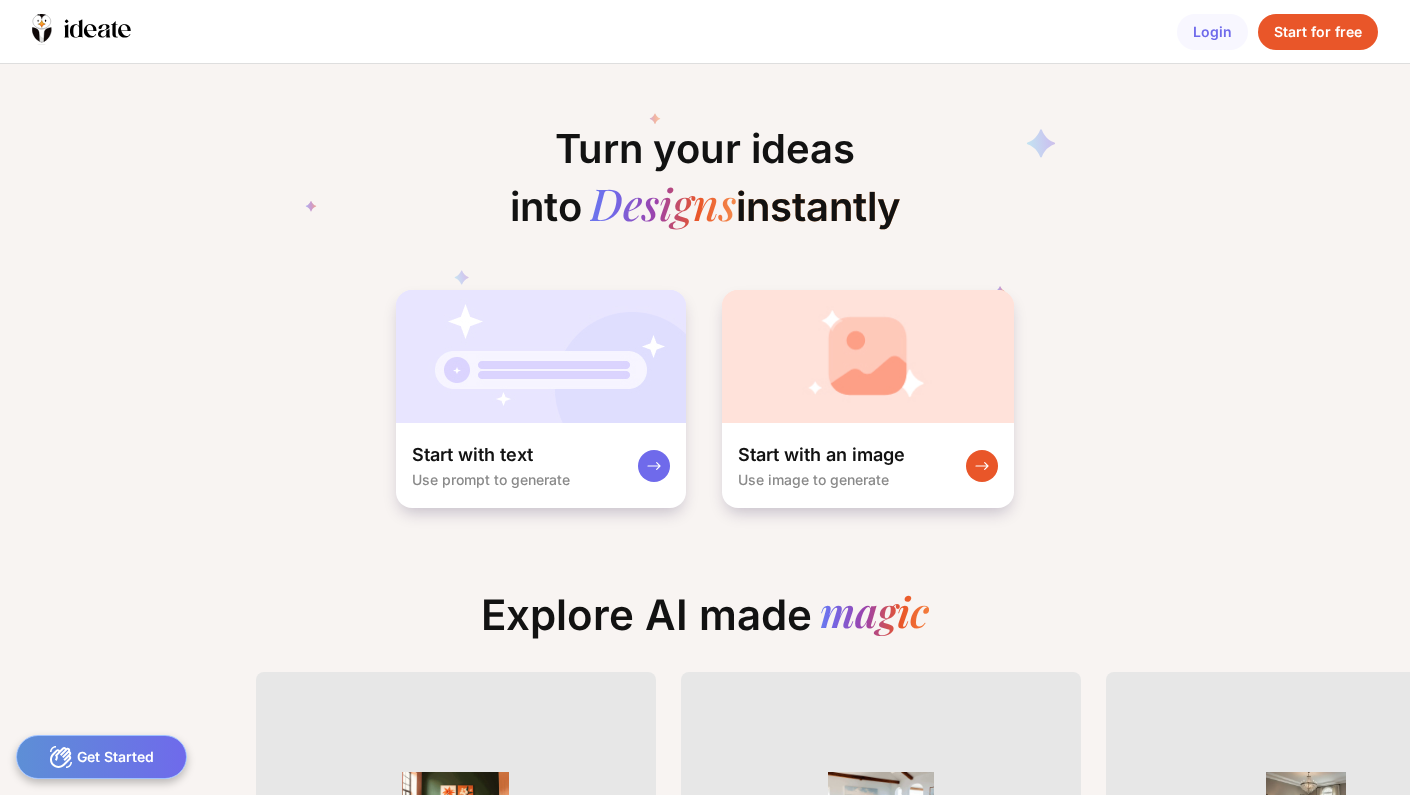 scroll, scrollTop: 0, scrollLeft: 0, axis: both 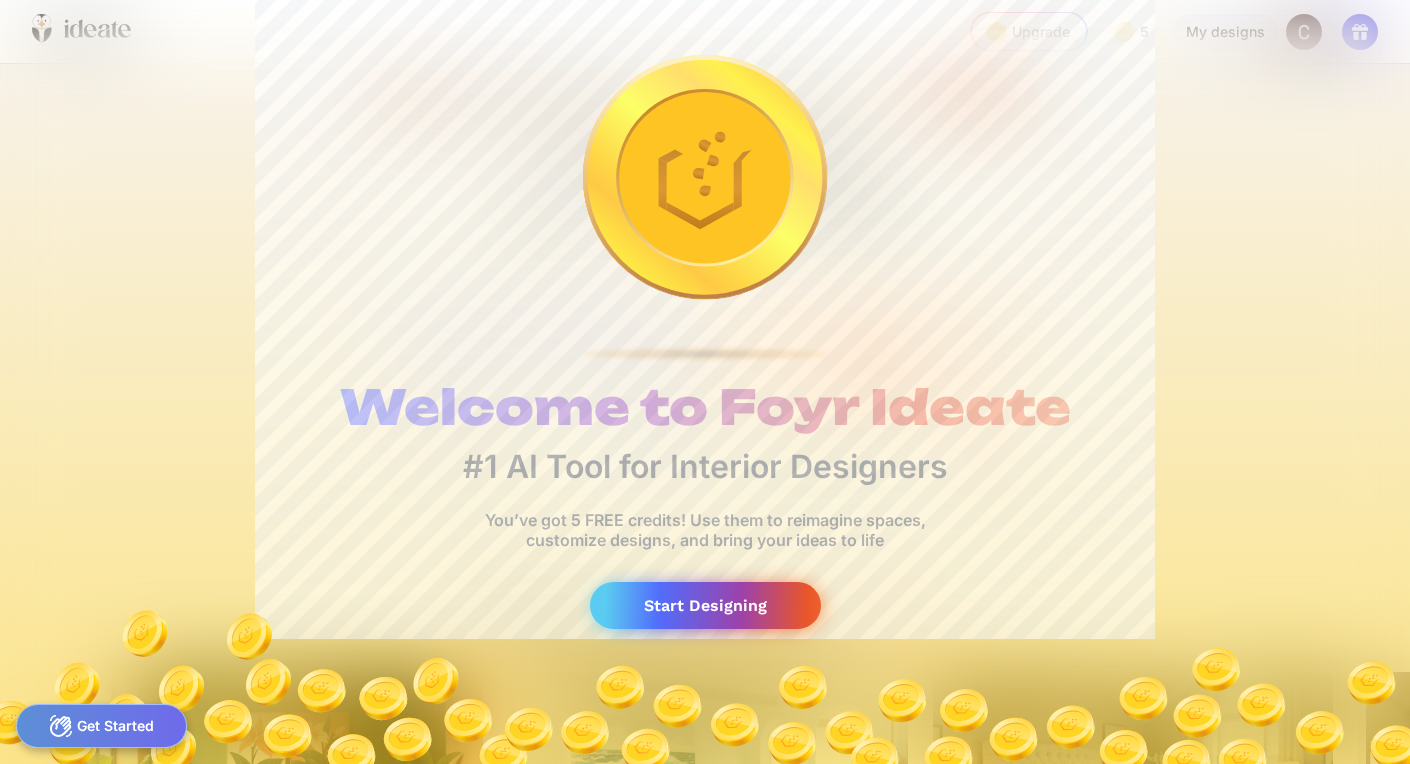 click on "Start Designing" at bounding box center (705, 605) 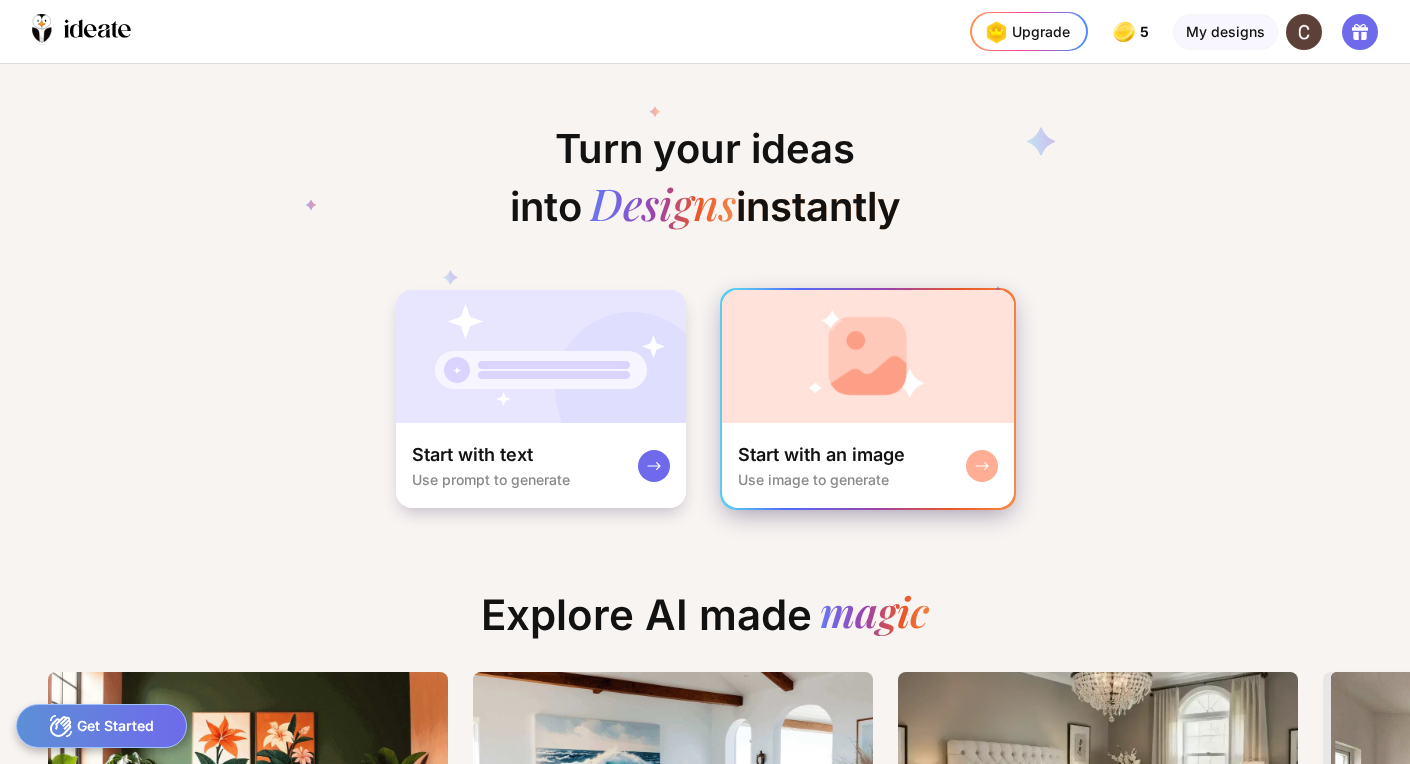 click at bounding box center [868, 356] 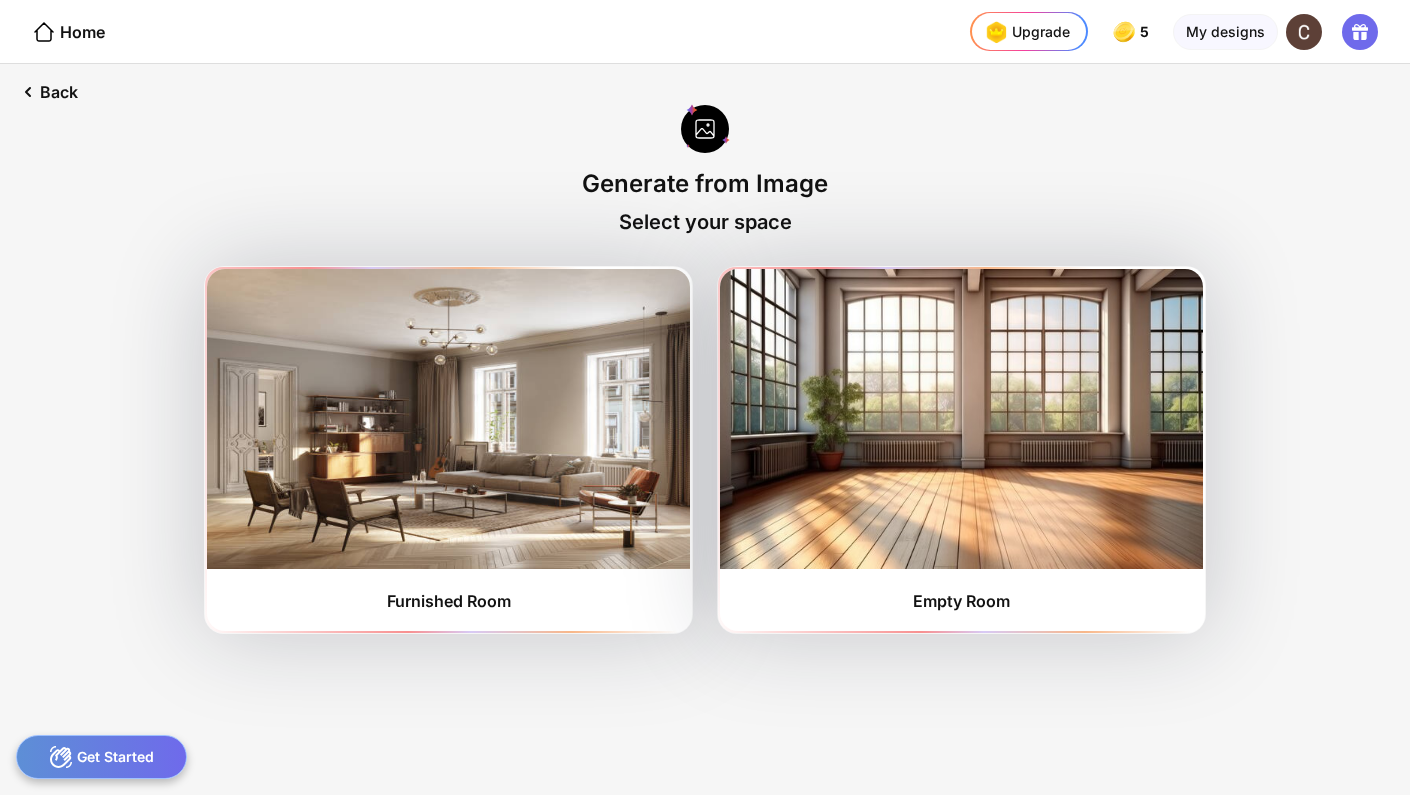 click at bounding box center (705, 130) 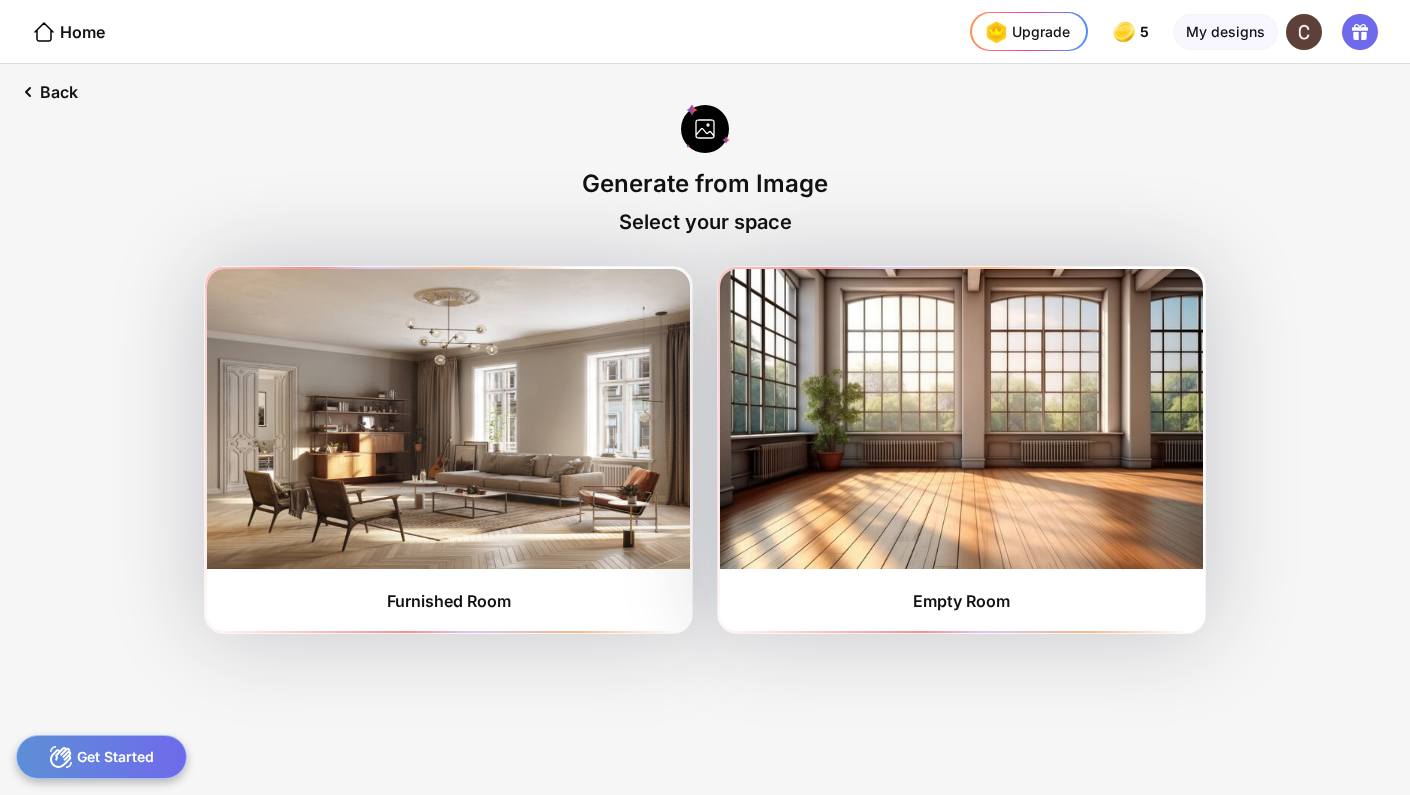 click at bounding box center (705, 130) 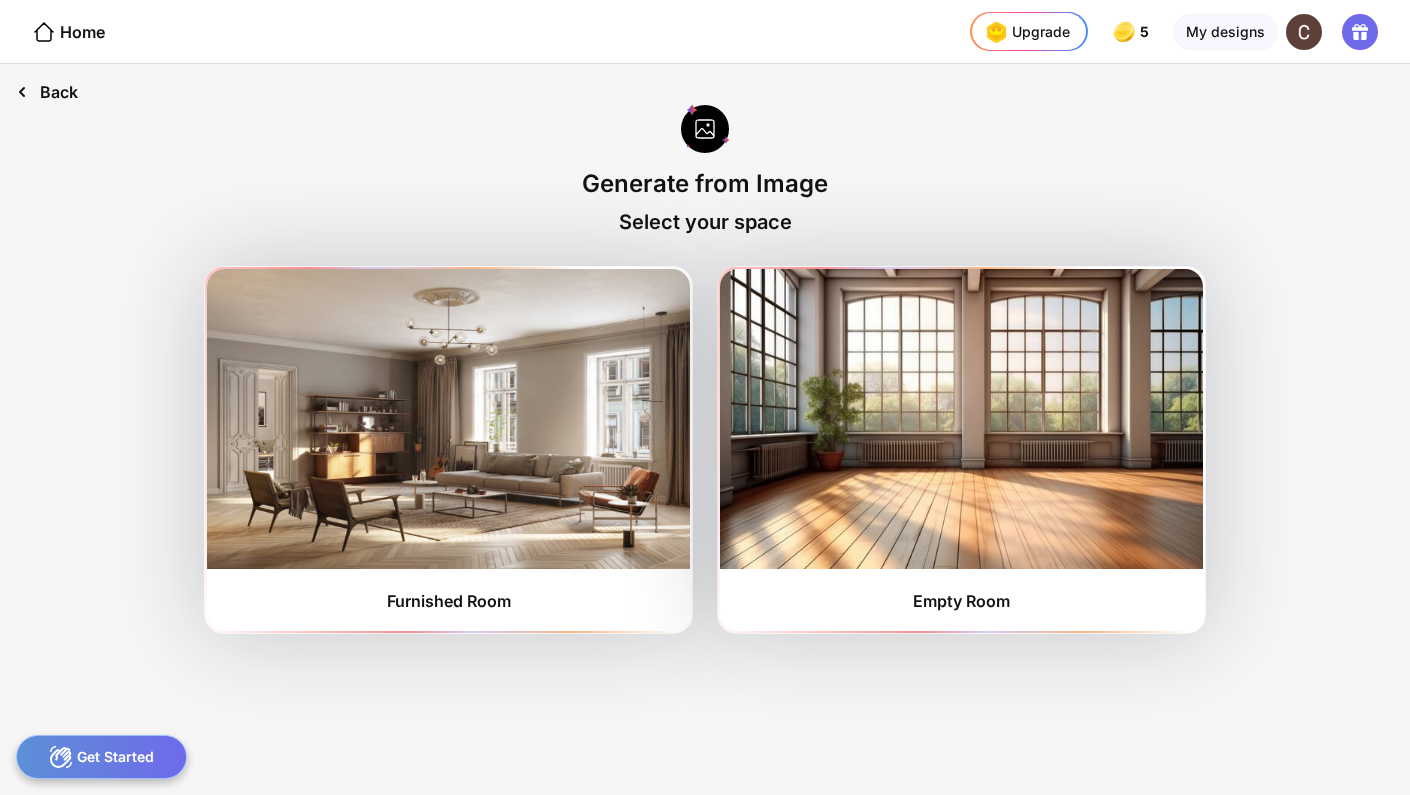 click on "Back" at bounding box center (47, 92) 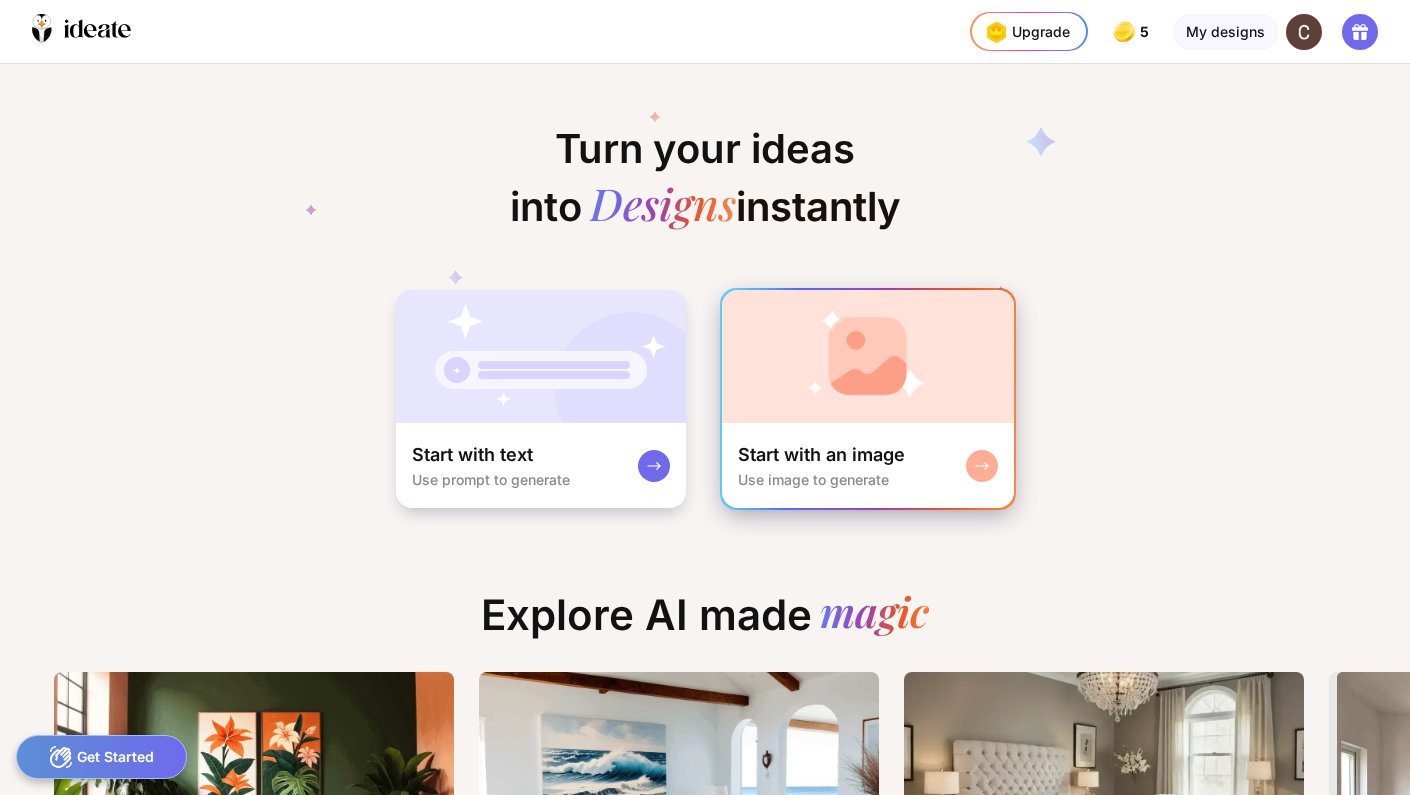 click 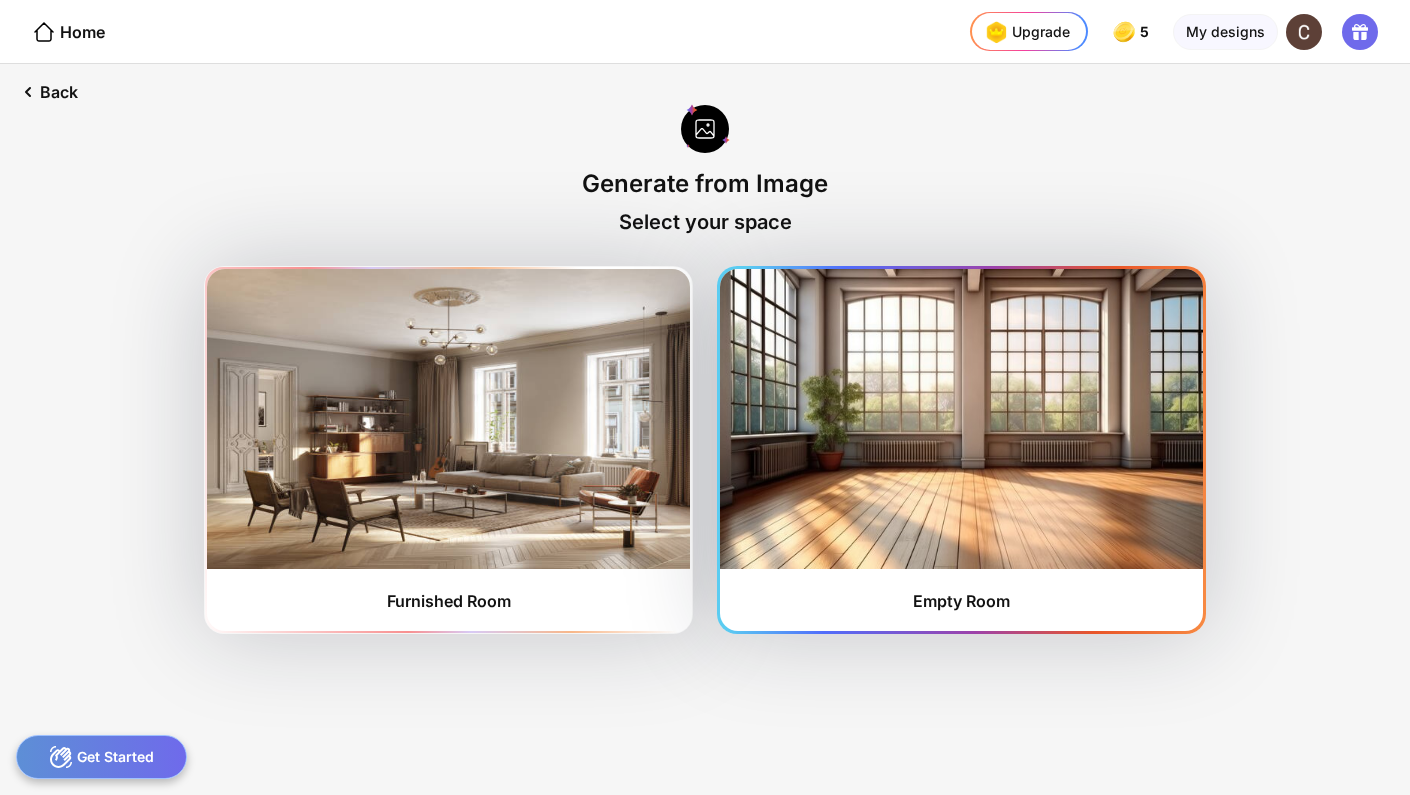 click at bounding box center (961, 419) 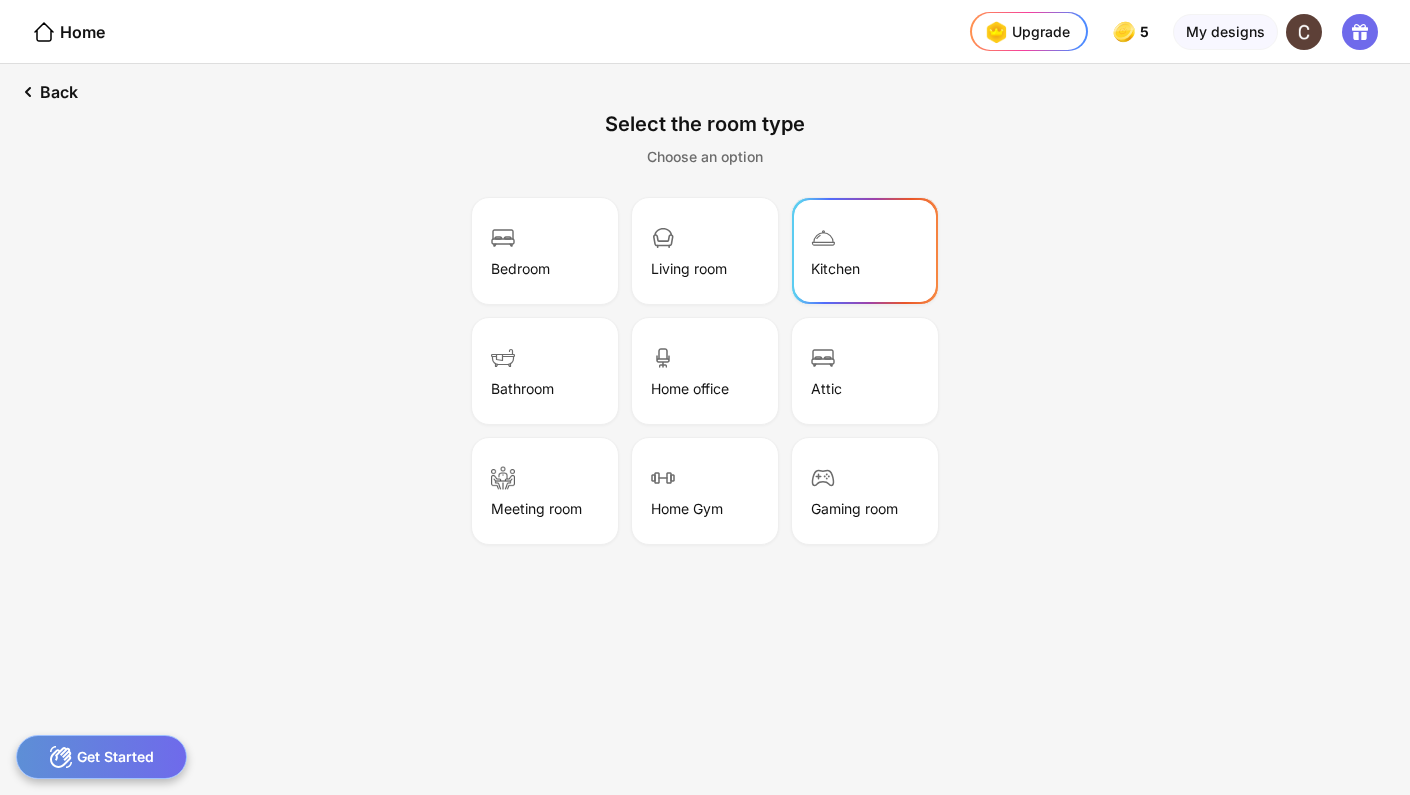 click at bounding box center [823, 240] 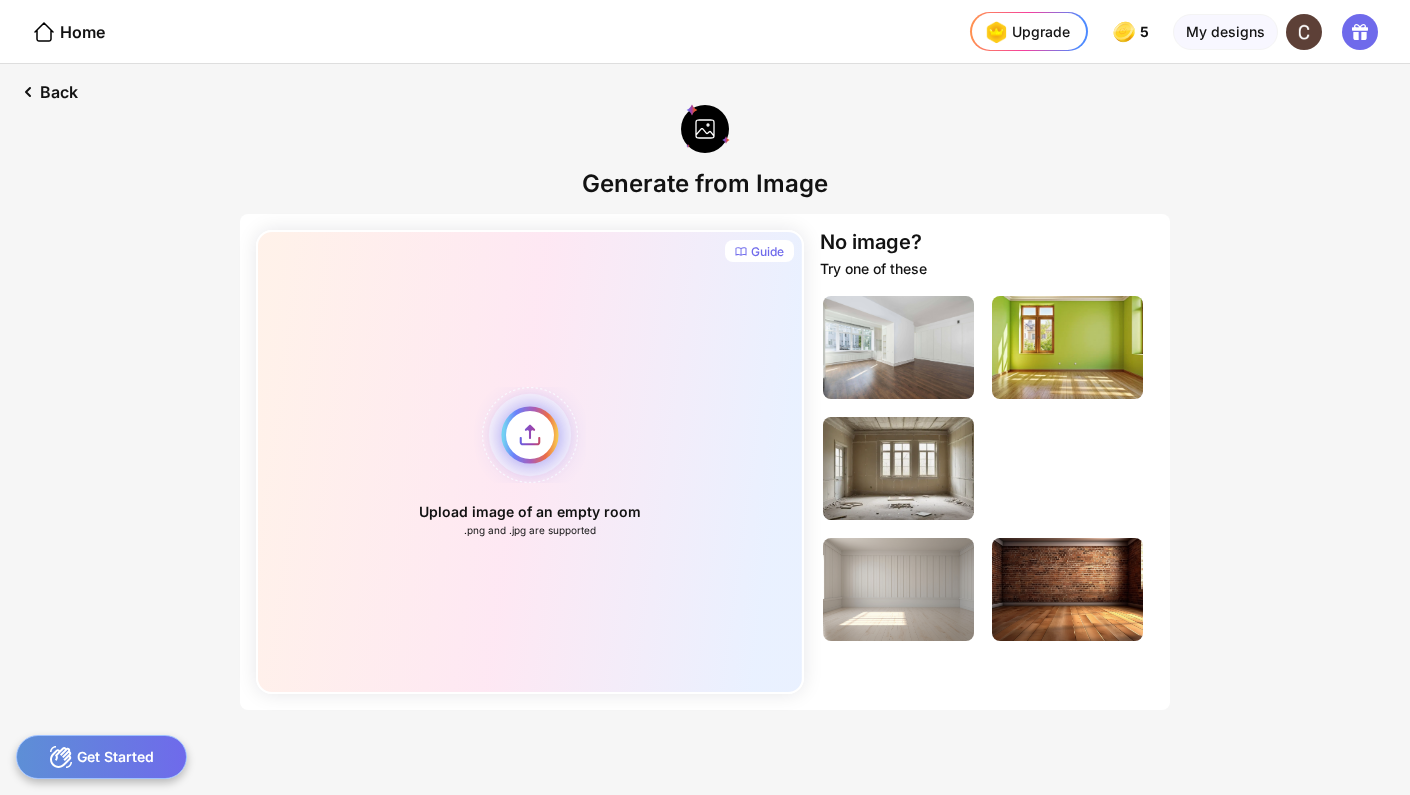 click on "Upload image of an empty room .png and .jpg are supported" at bounding box center [530, 462] 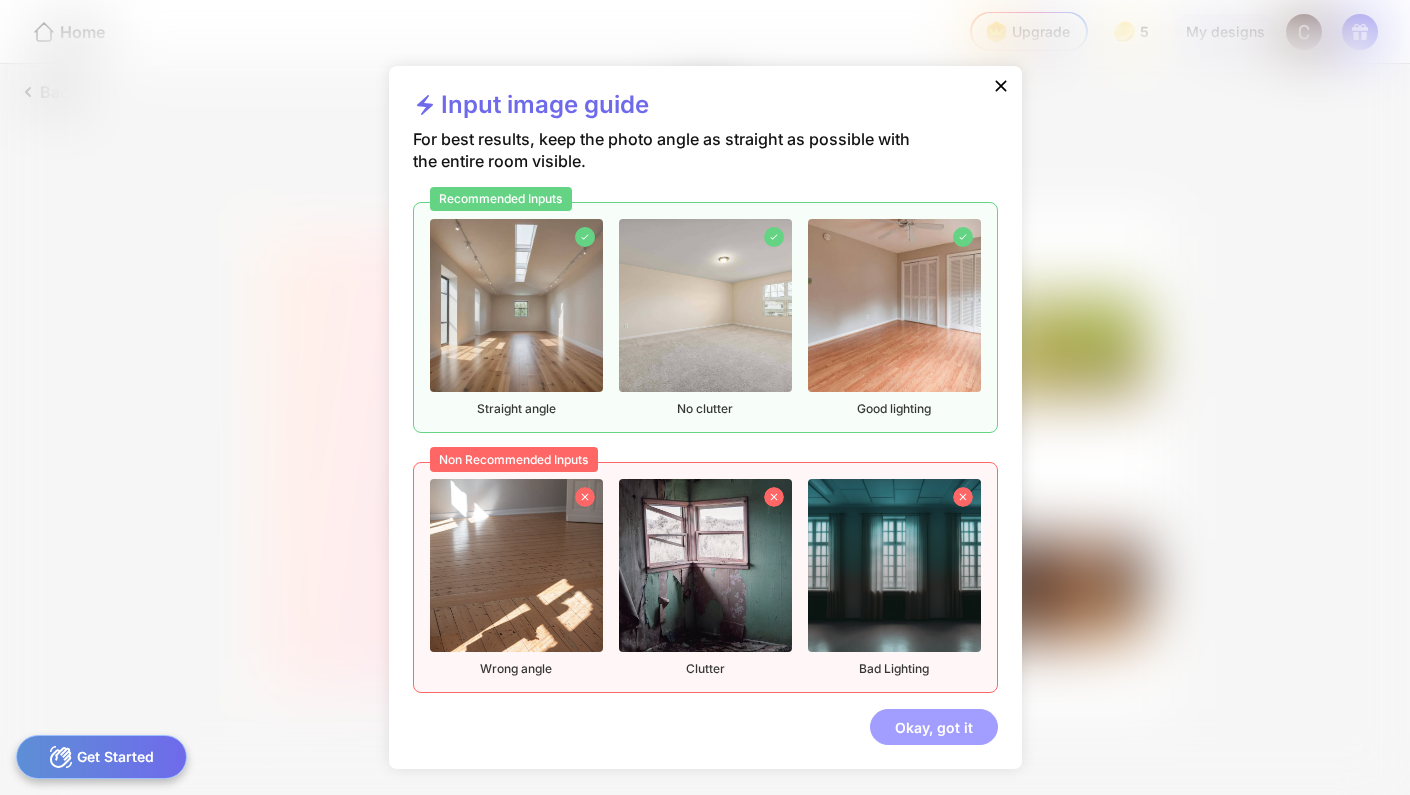 click on "Okay, got it" at bounding box center [934, 727] 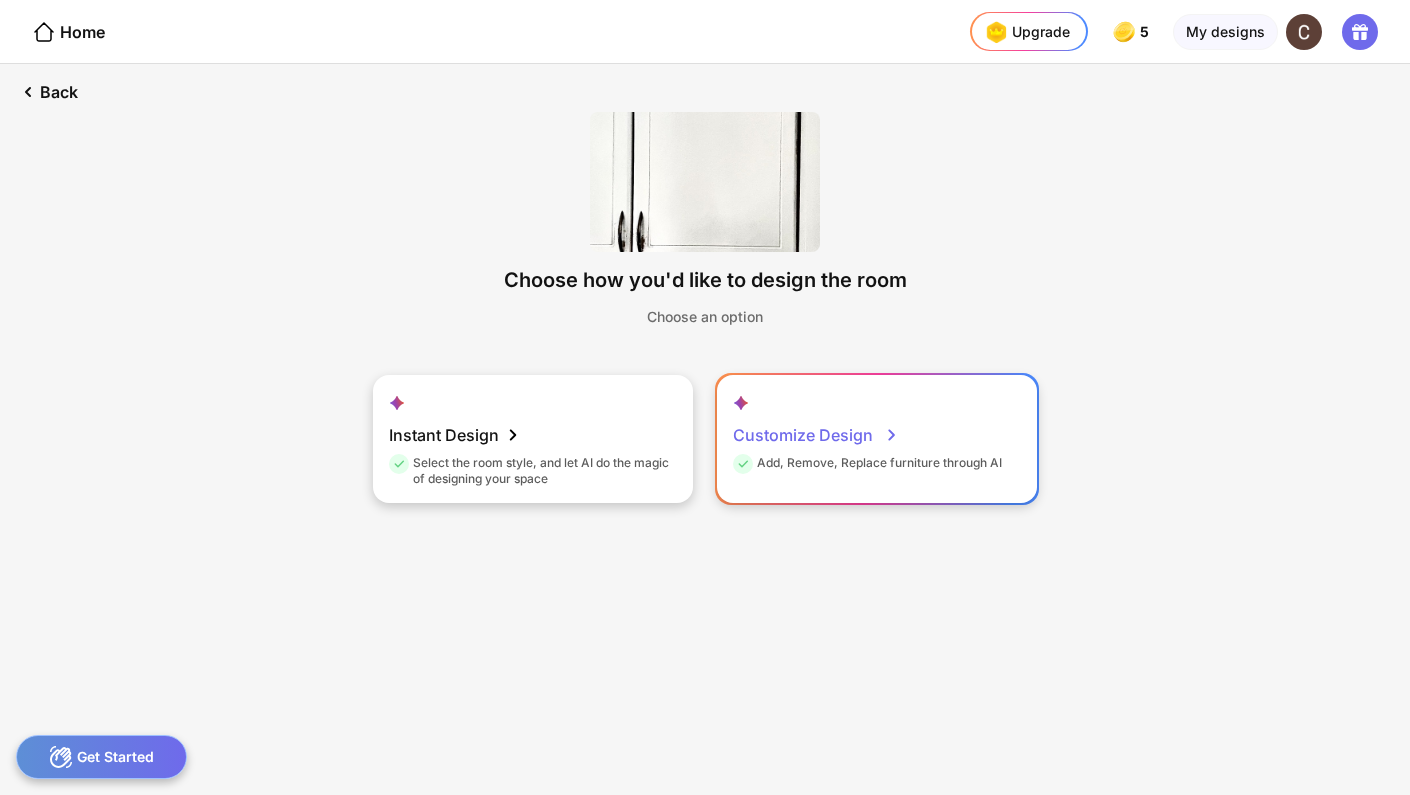 click on "Customize Design" at bounding box center [816, 435] 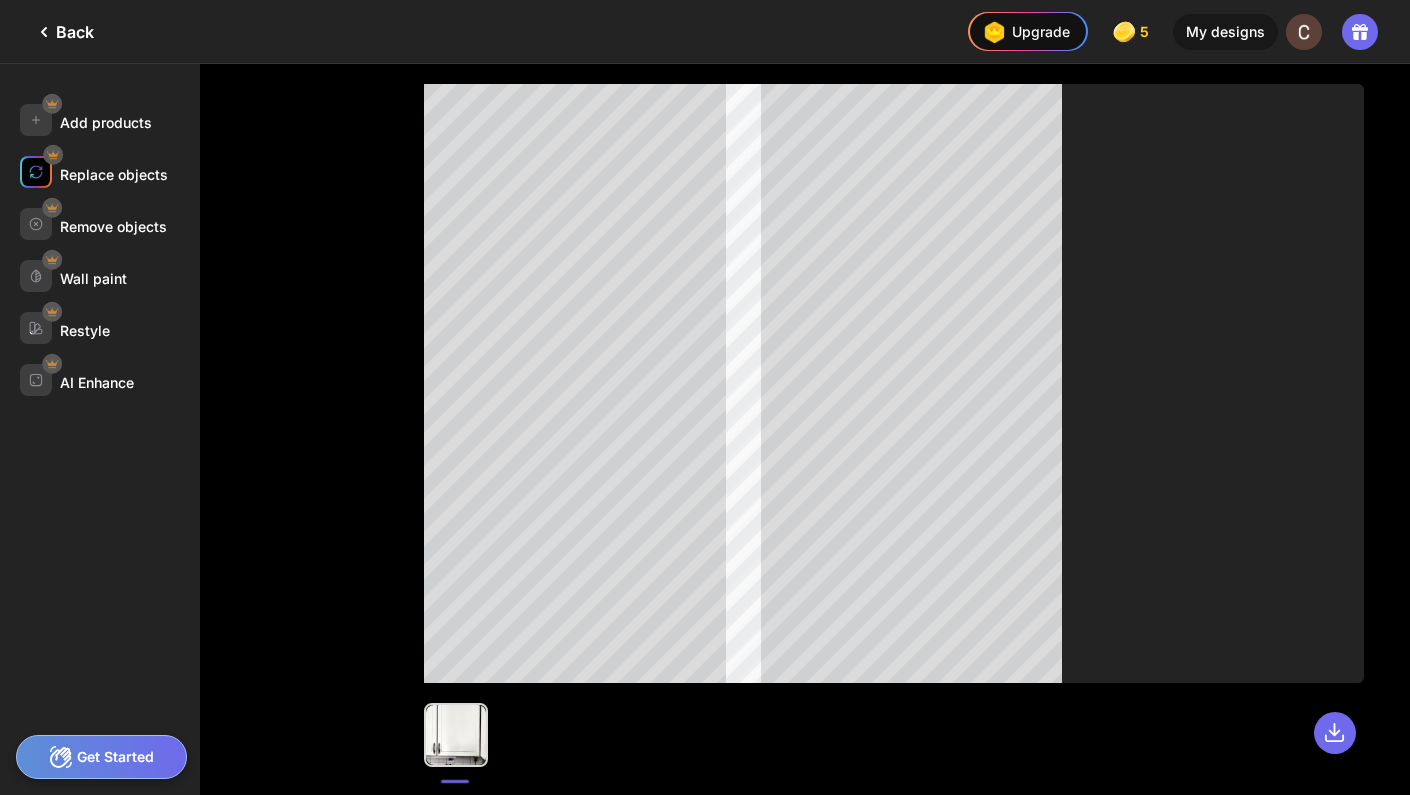 click at bounding box center (36, 172) 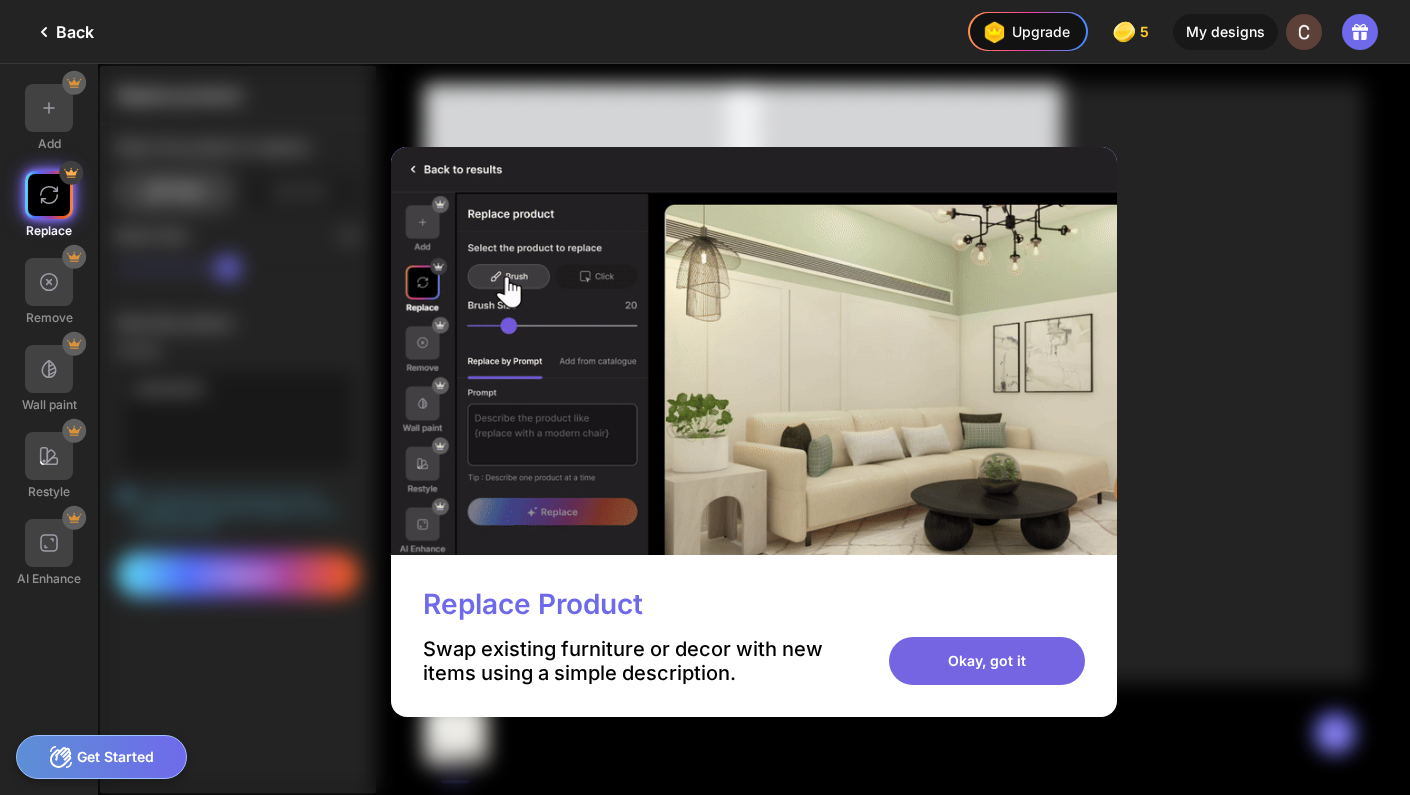 click on "Okay, got it" at bounding box center (987, 661) 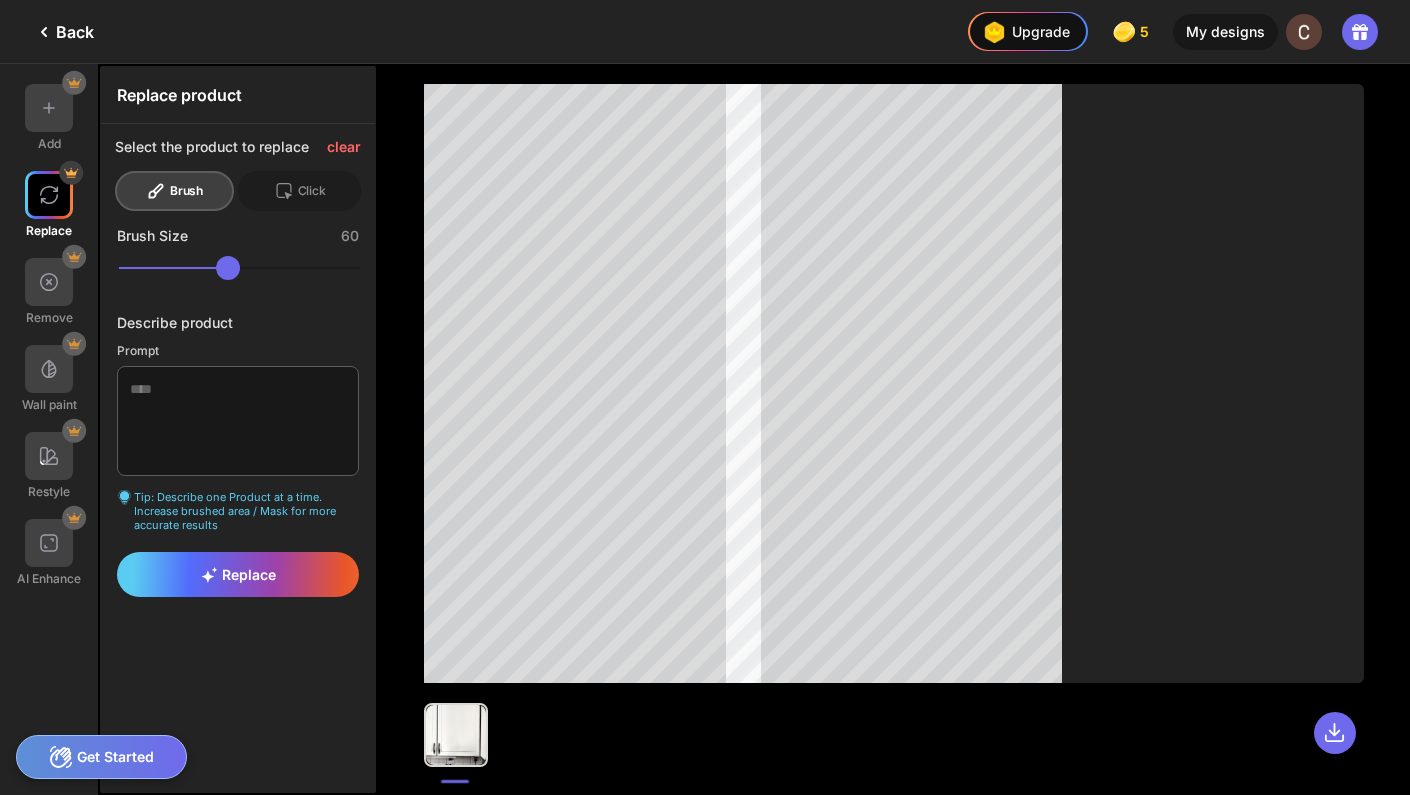 click at bounding box center (238, 269) 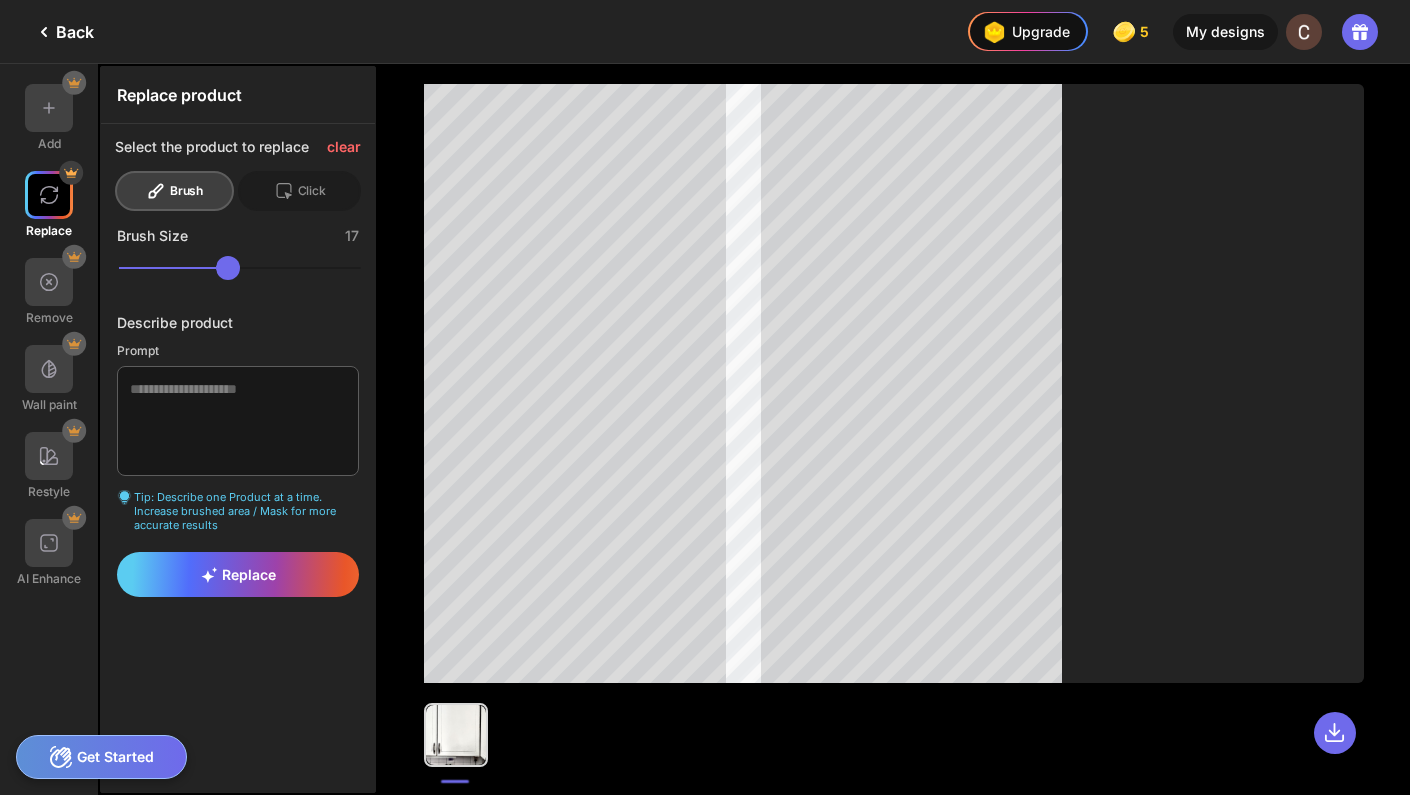 drag, startPoint x: 252, startPoint y: 261, endPoint x: 147, endPoint y: 261, distance: 105 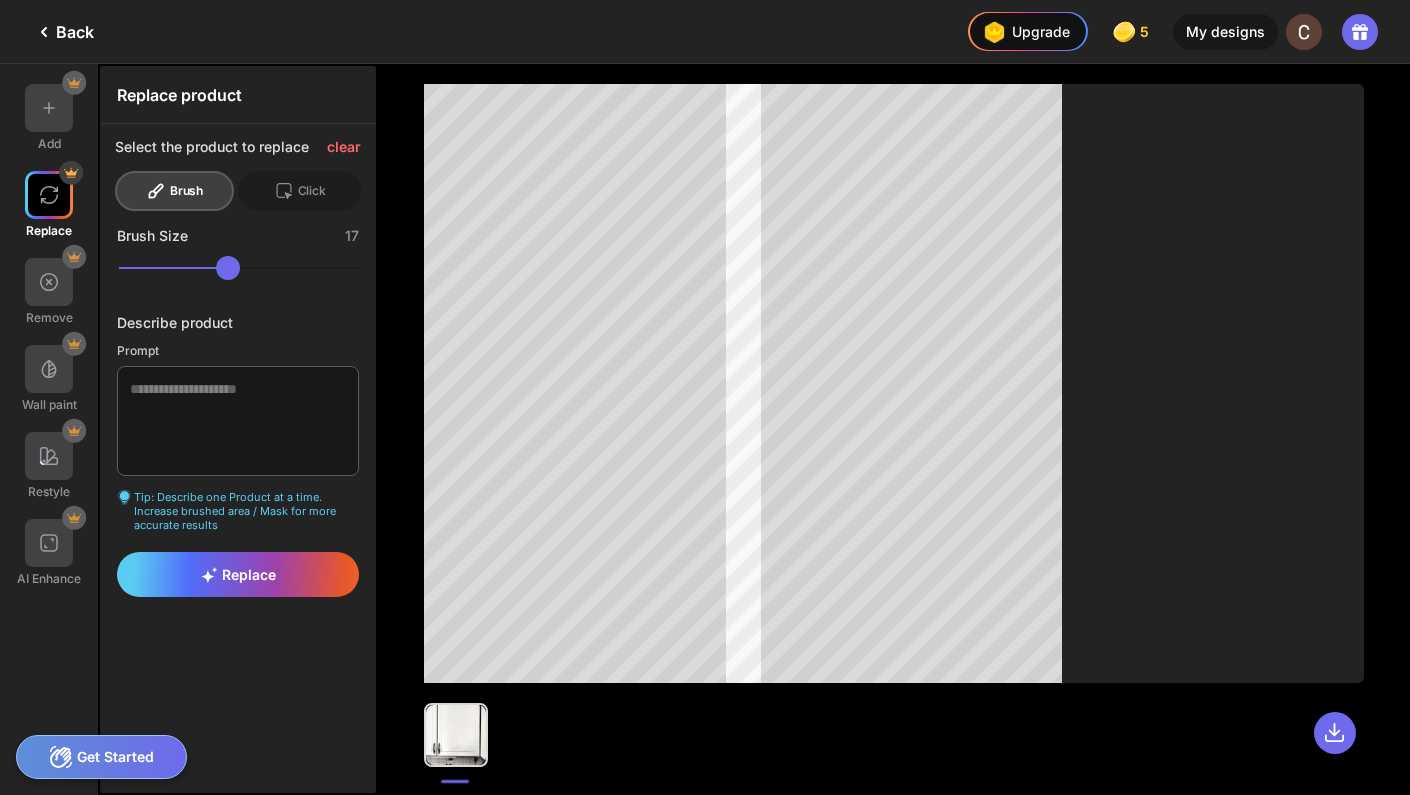 type on "**" 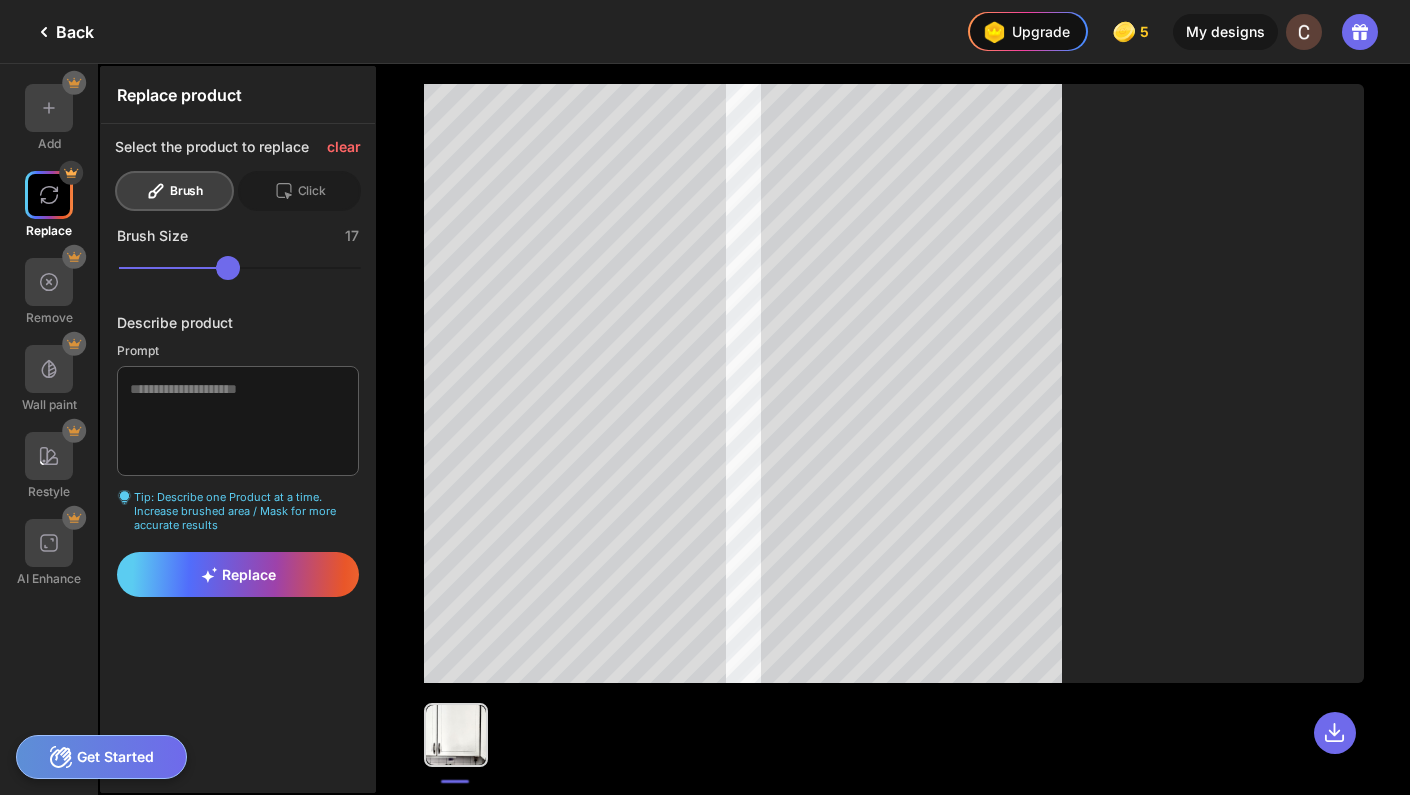 click at bounding box center (240, 268) 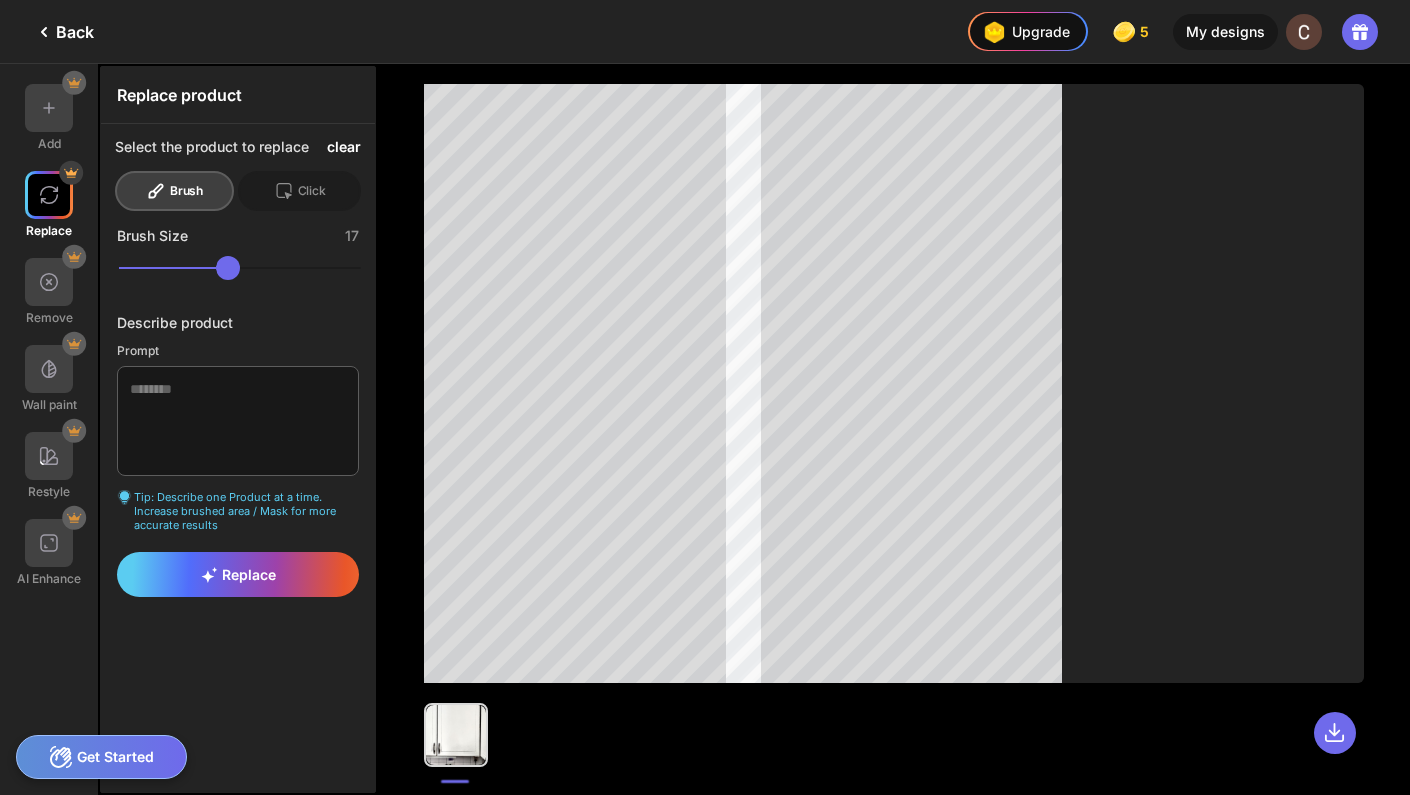 click on "clear" at bounding box center (344, 147) 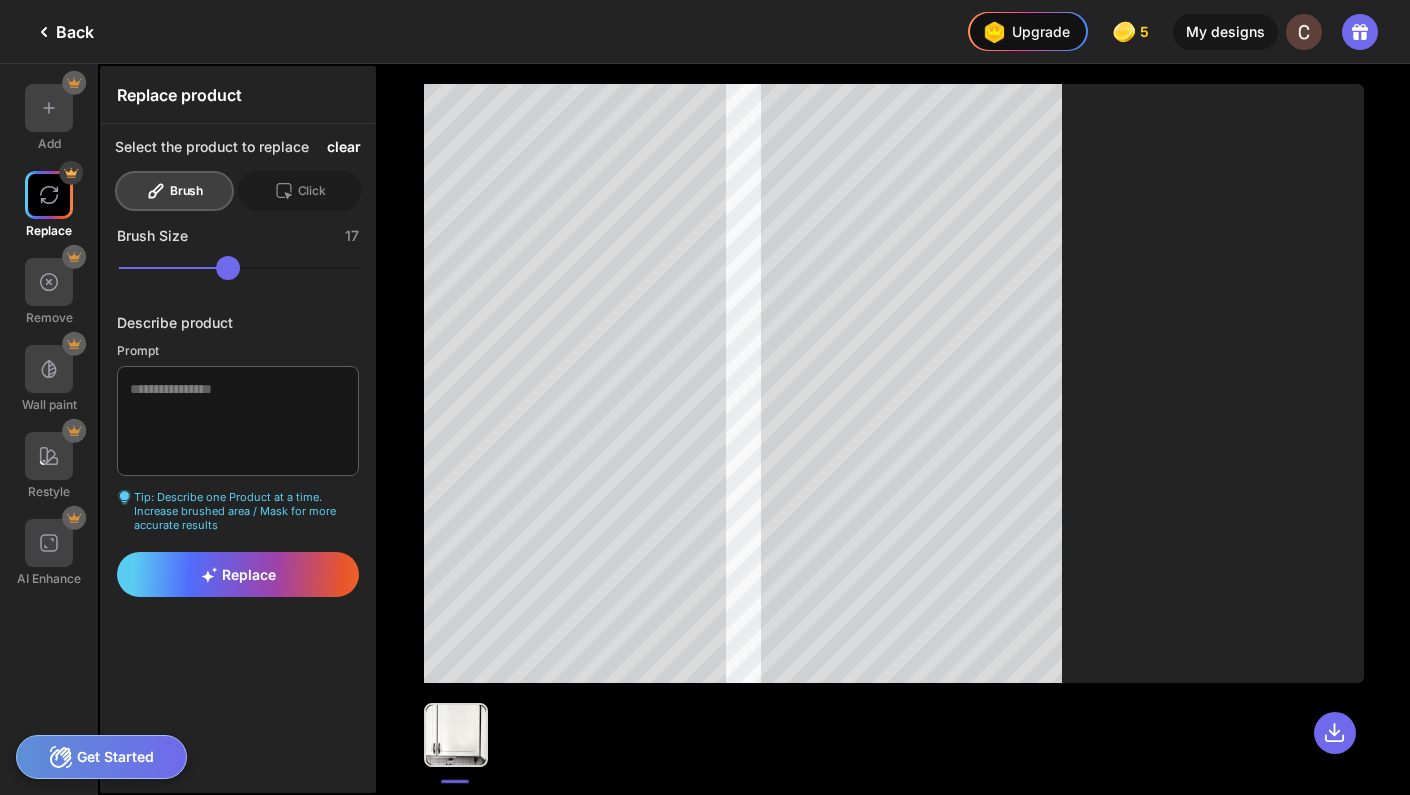 click on "clear" at bounding box center [344, 147] 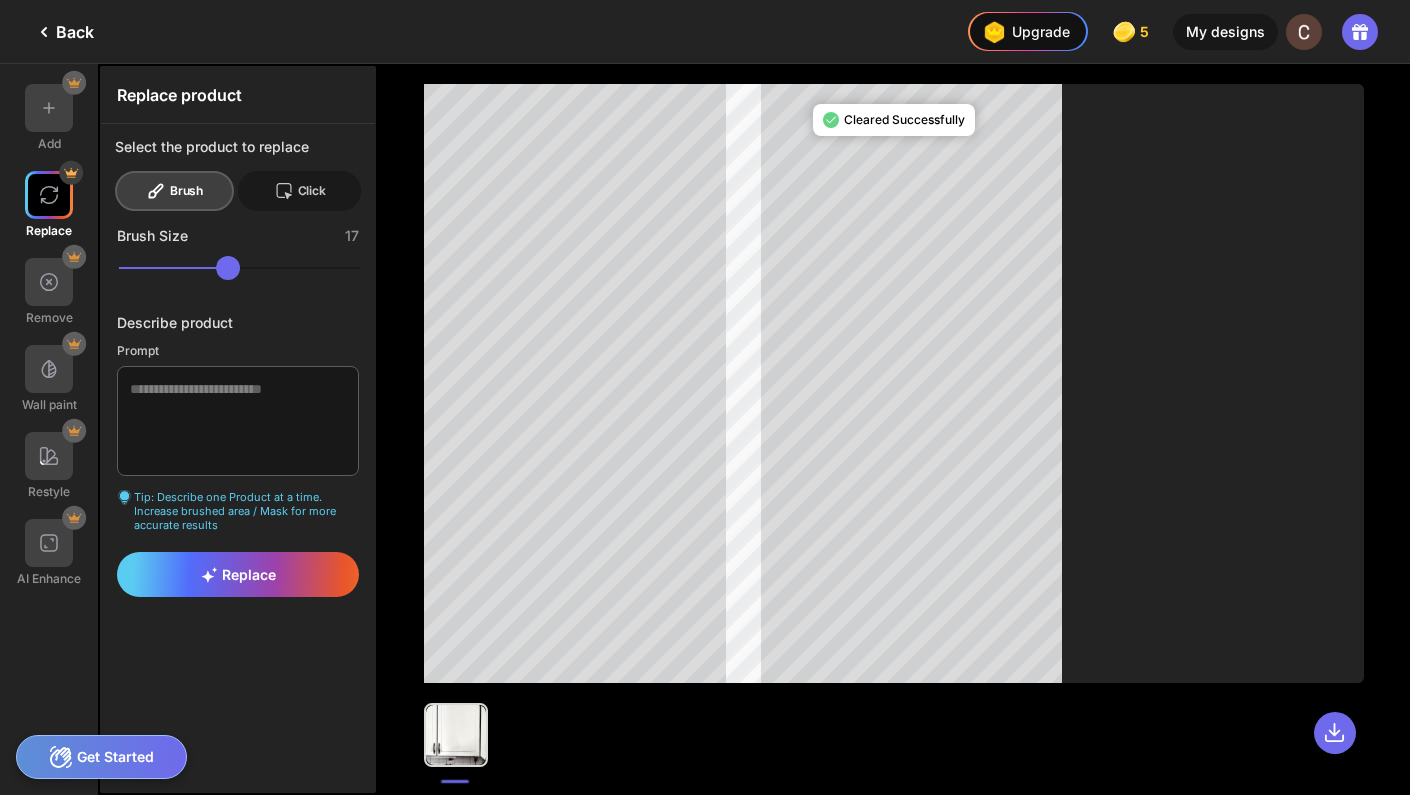 click on "Click" 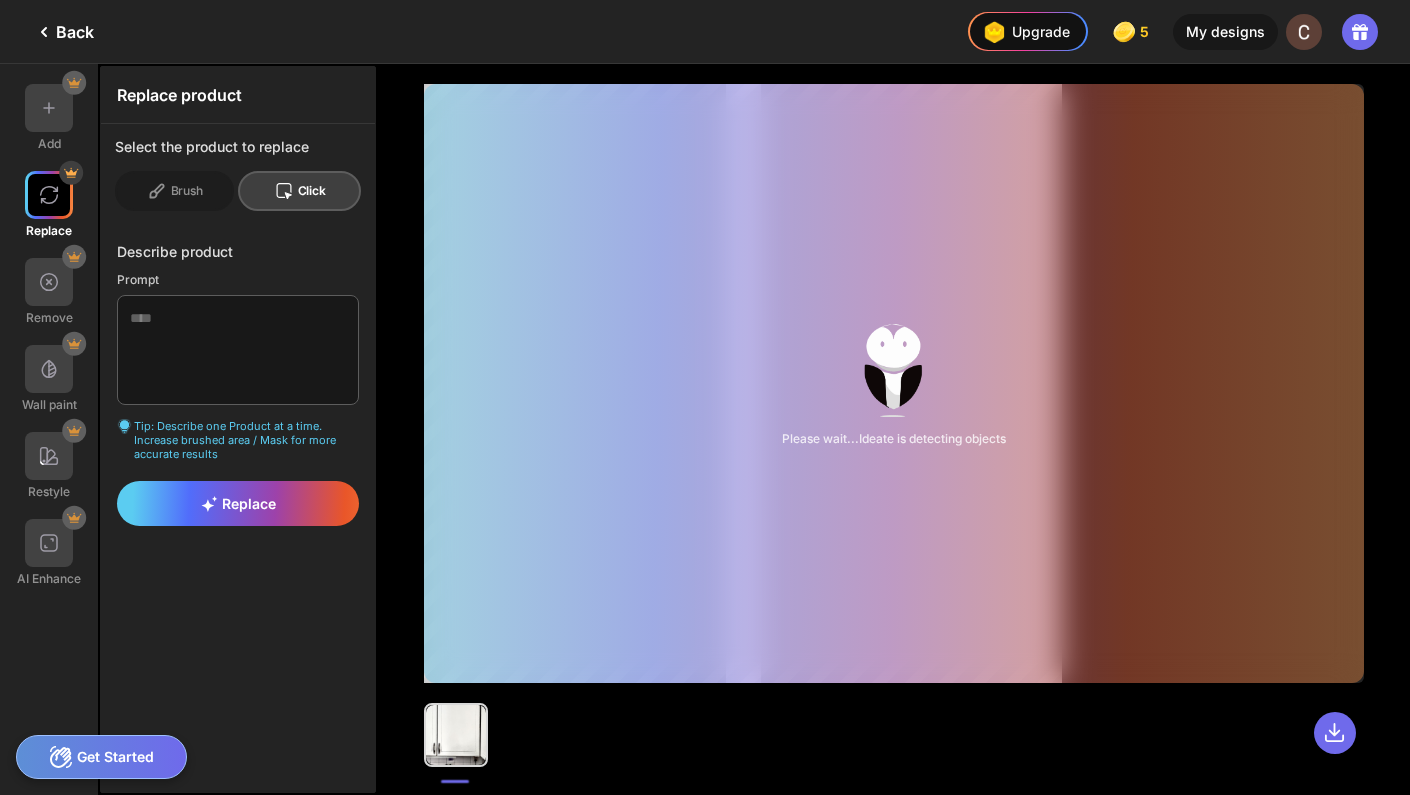 click on "Please wait...Ideate is detecting objects" at bounding box center (894, 383) 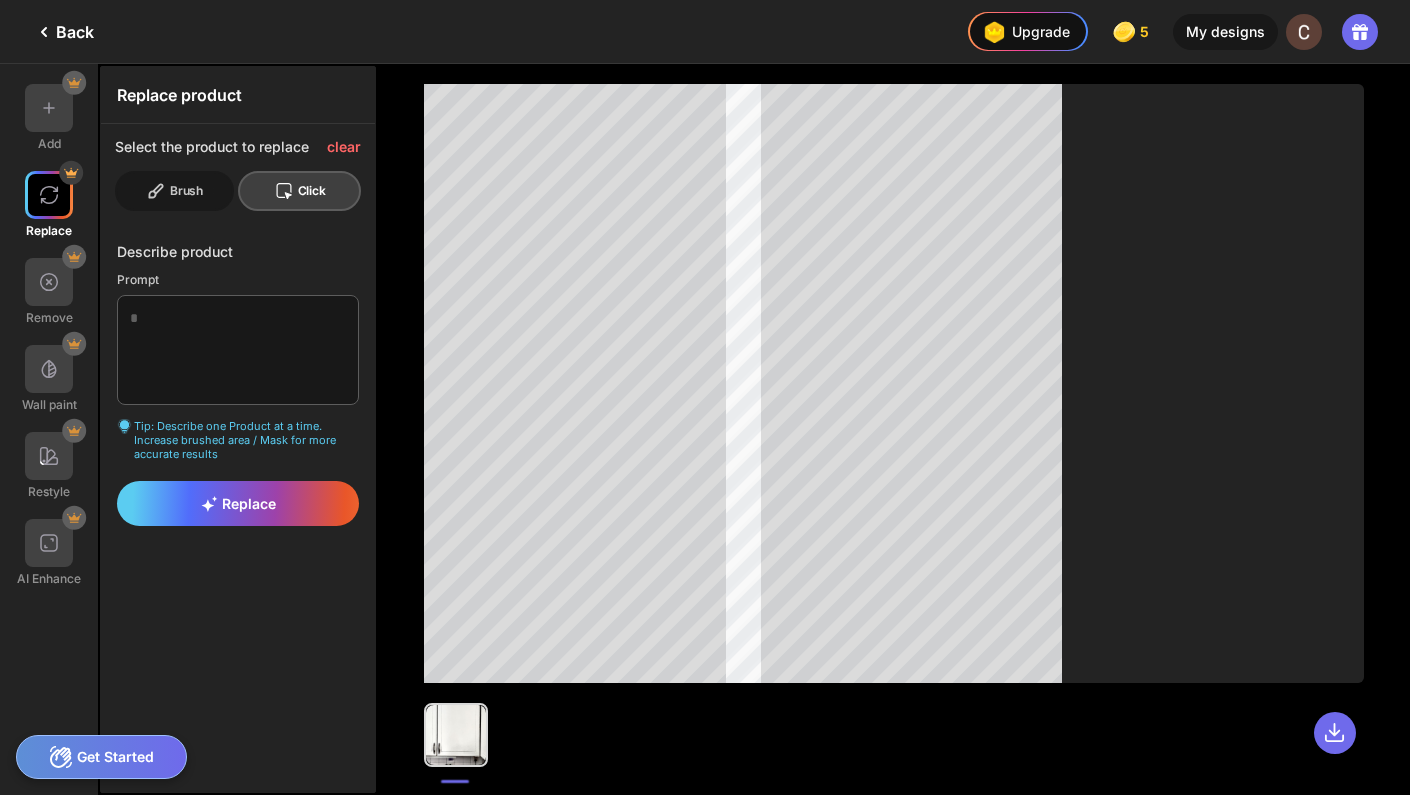 click on "Brush" 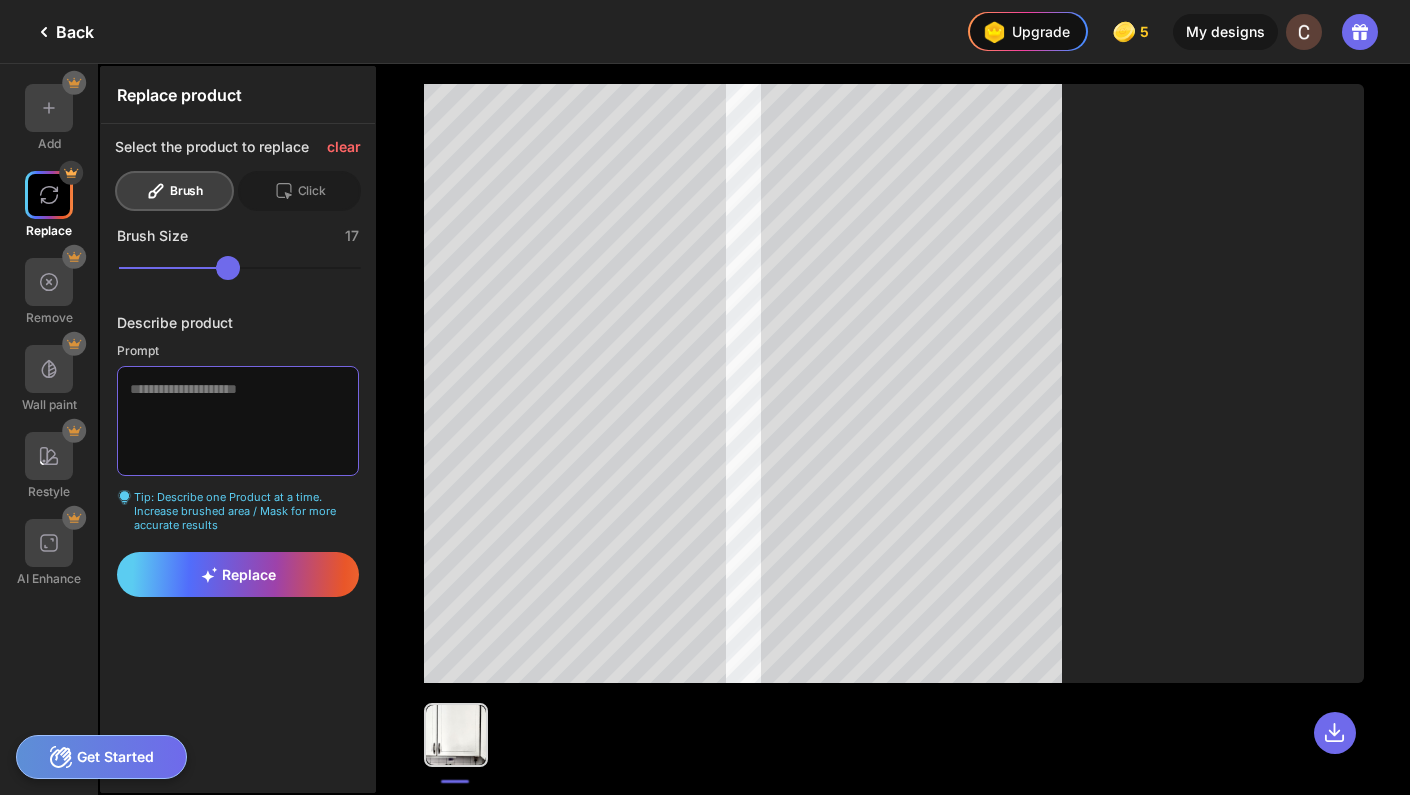 click at bounding box center [238, 421] 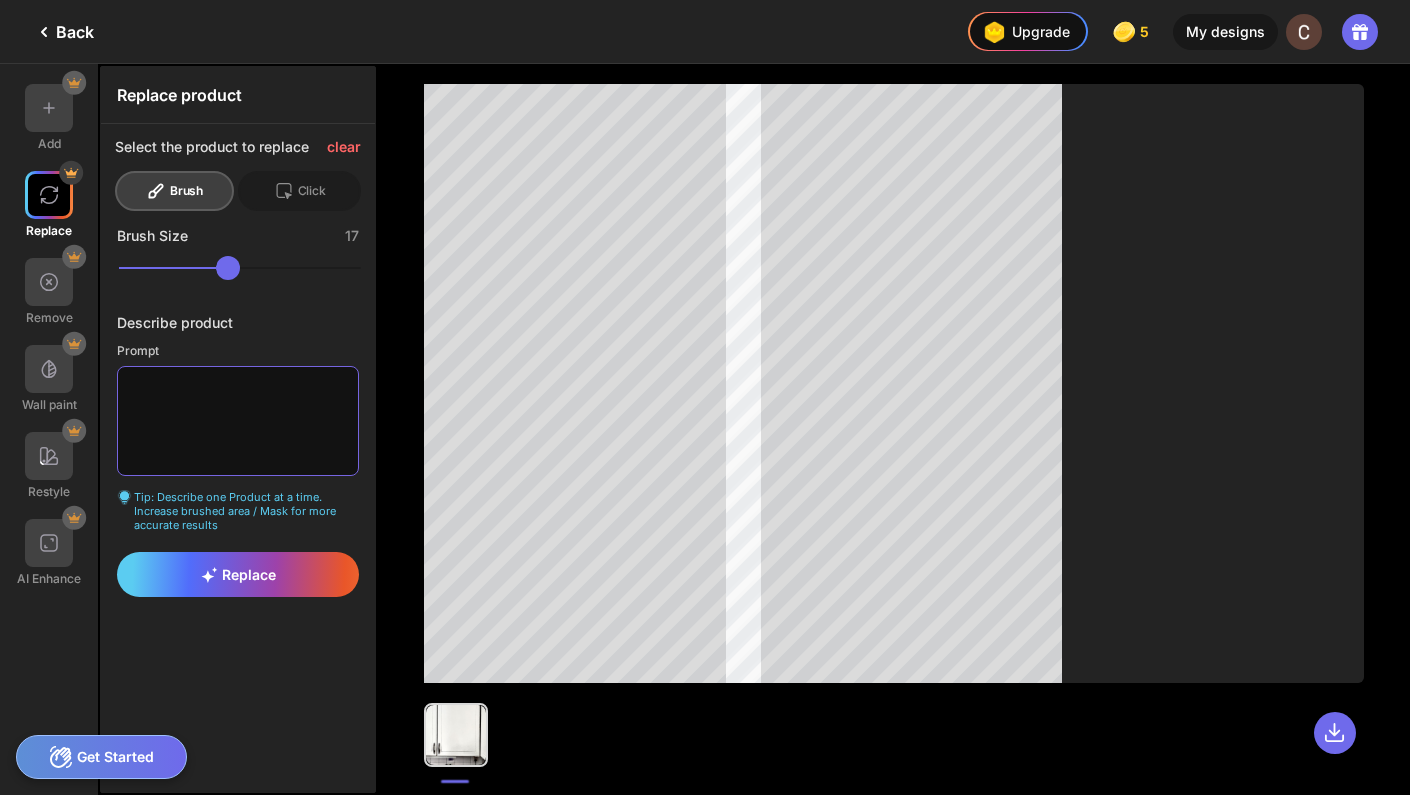 paste on "**********" 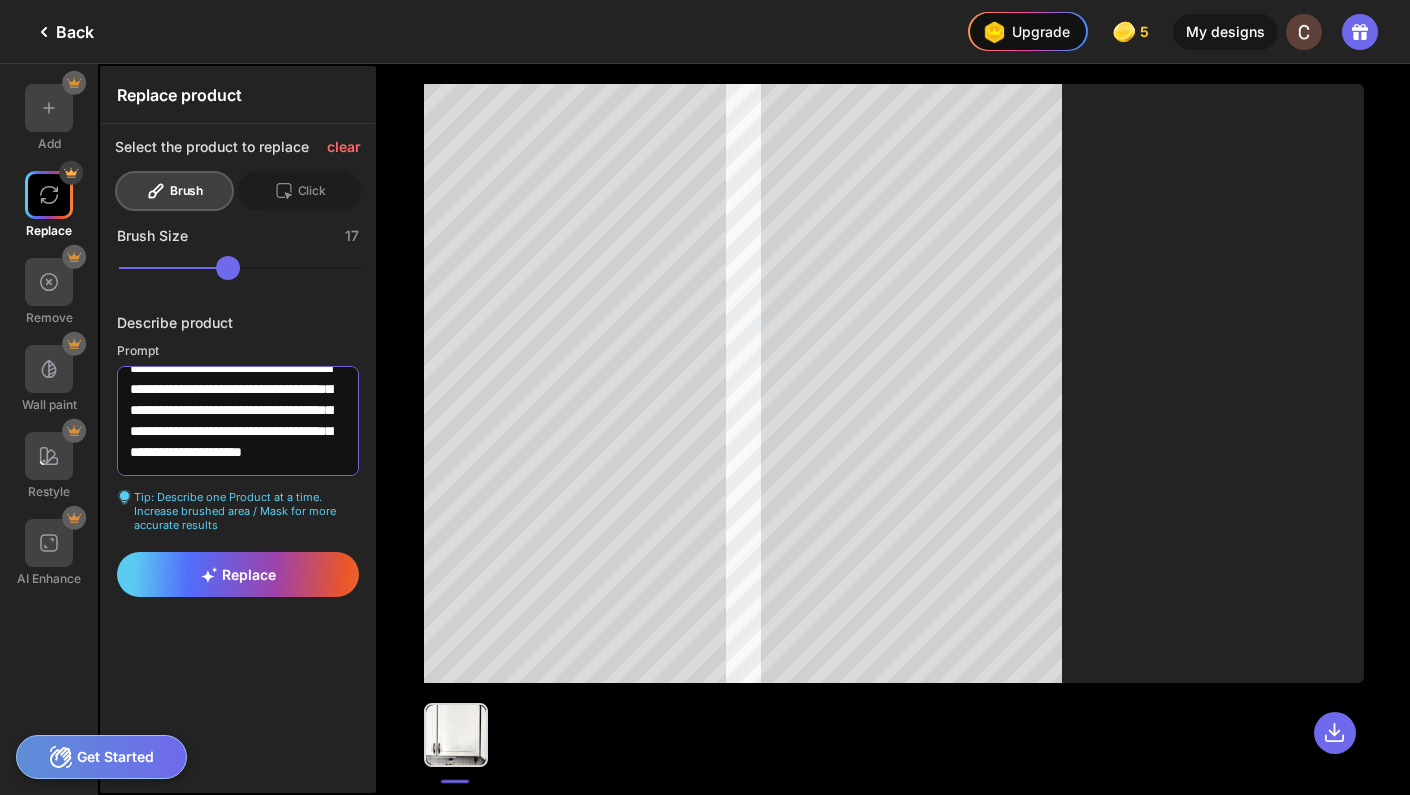 scroll, scrollTop: 0, scrollLeft: 0, axis: both 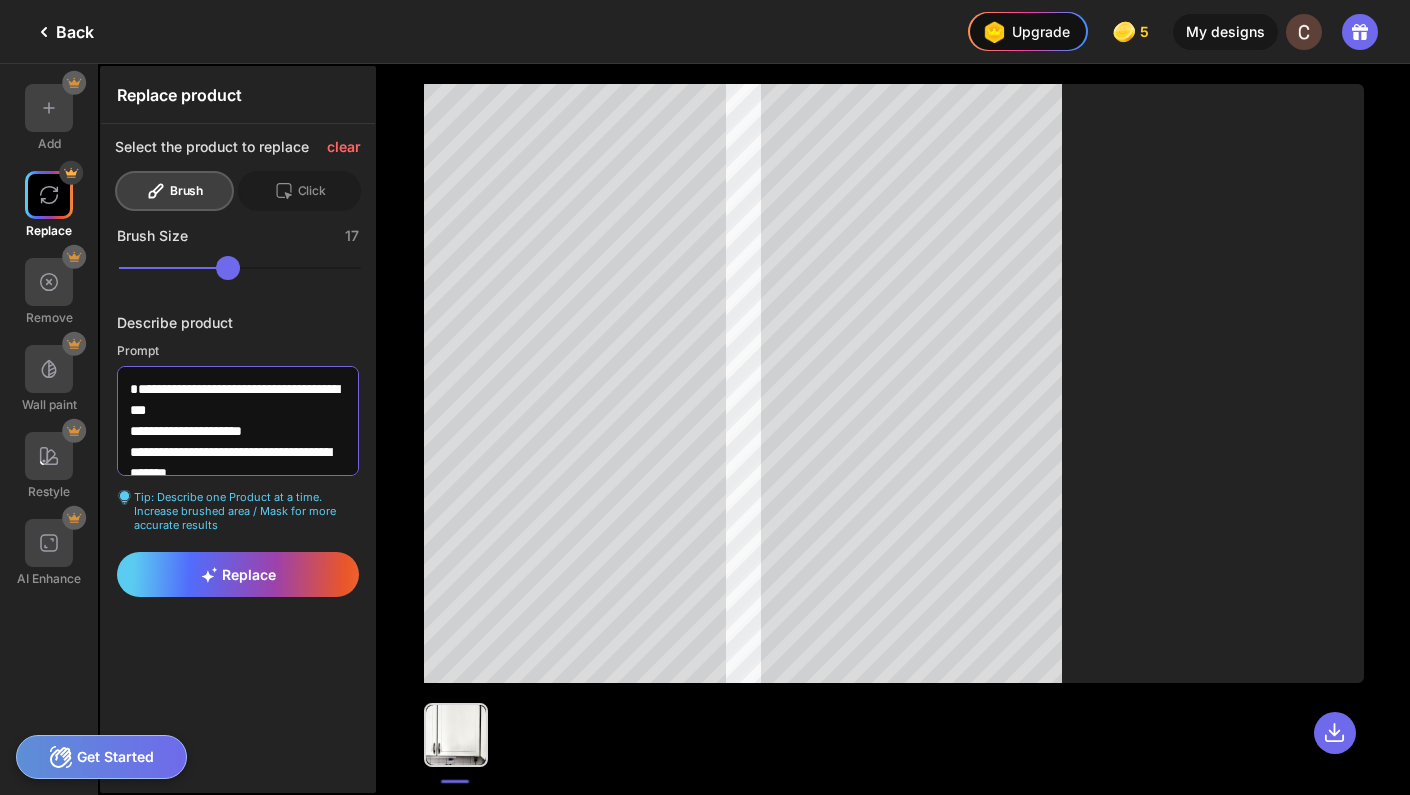 click on "**********" at bounding box center (238, 421) 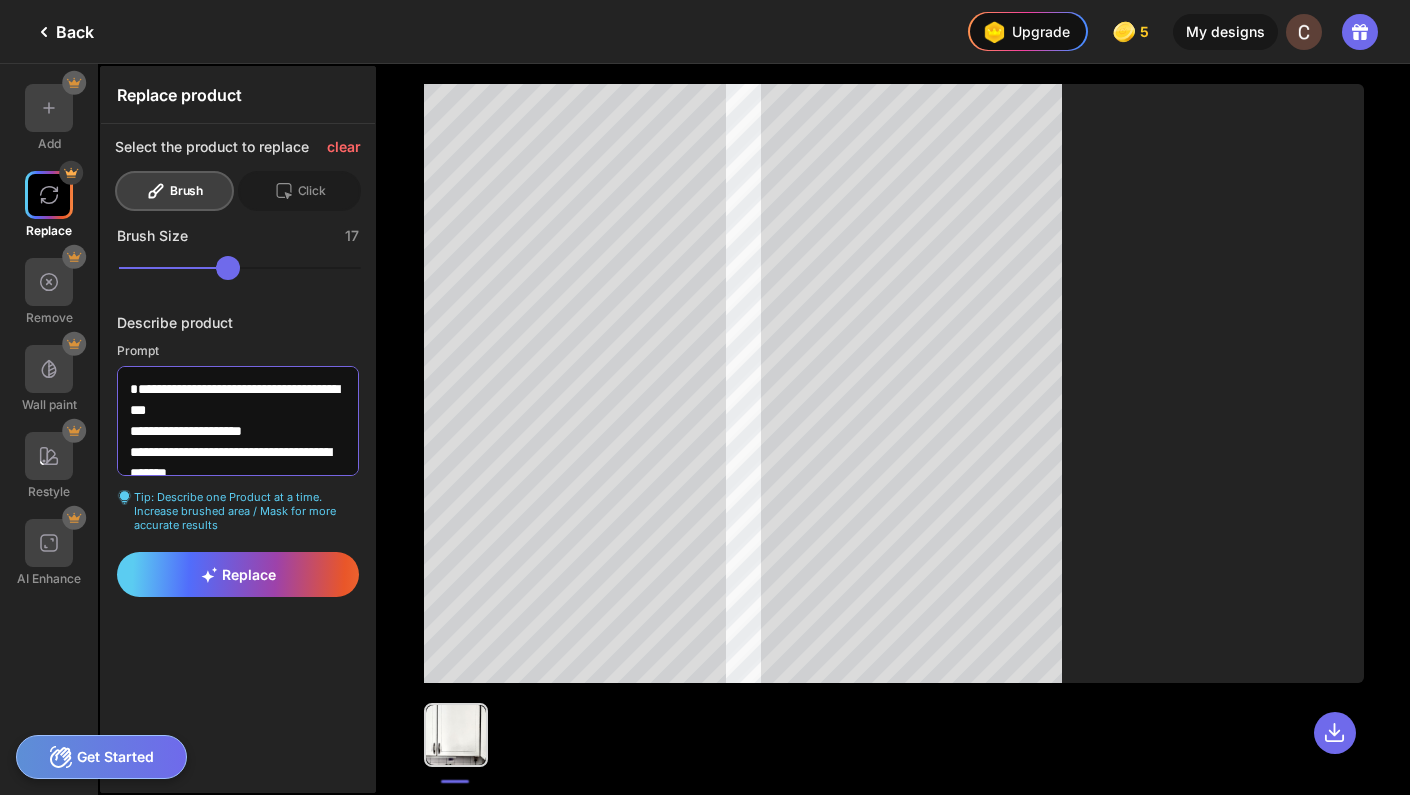 click on "**********" at bounding box center [238, 421] 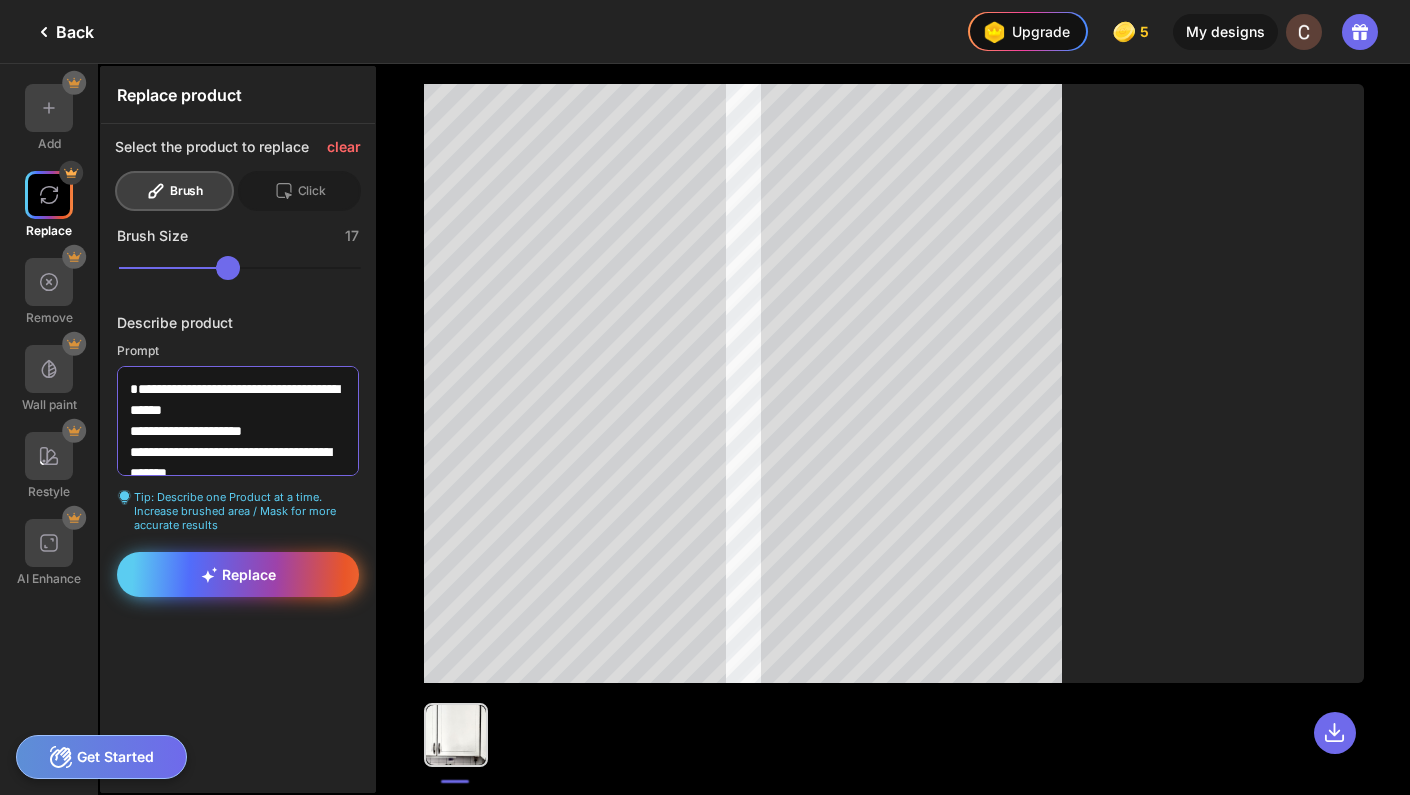 type on "**********" 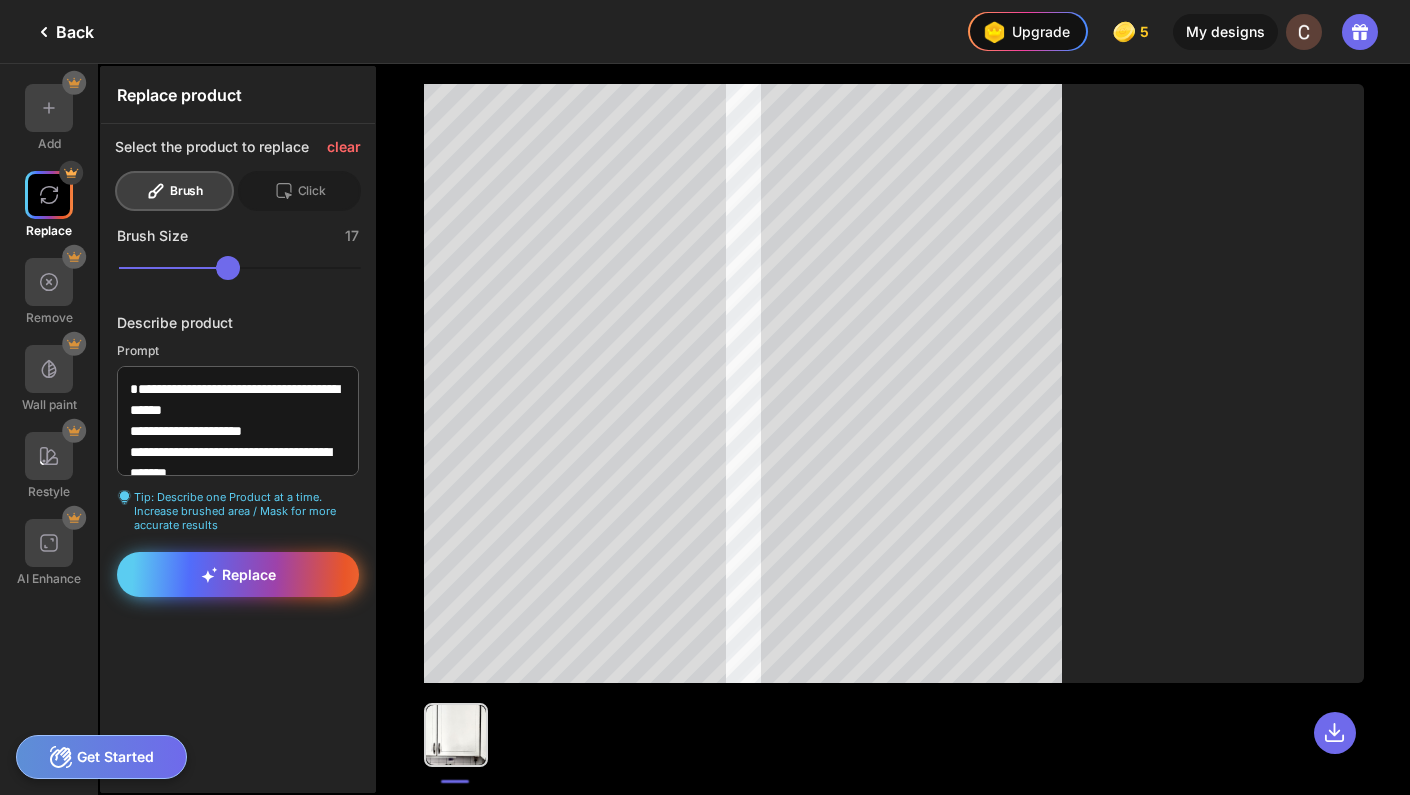 click on "Replace" at bounding box center (238, 574) 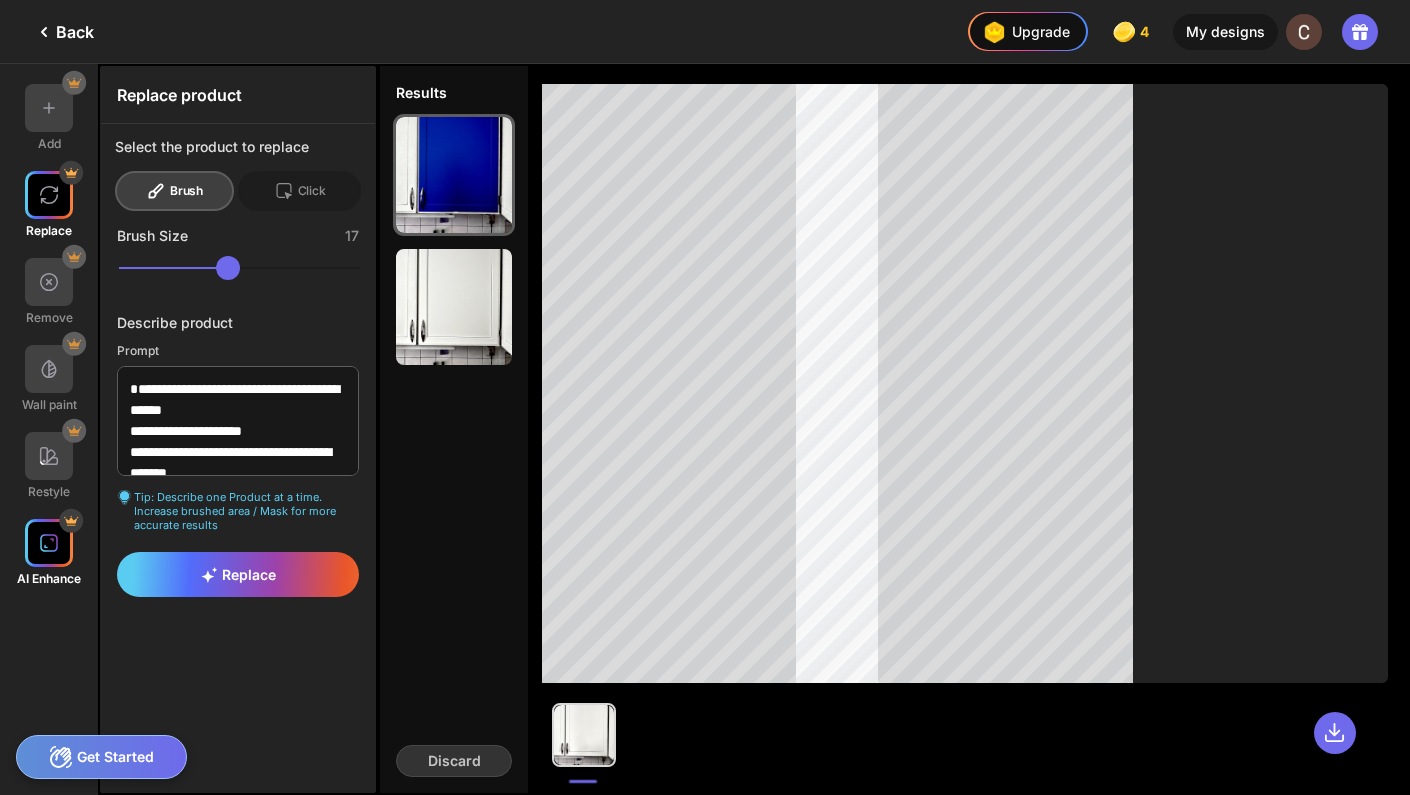 click at bounding box center (49, 543) 